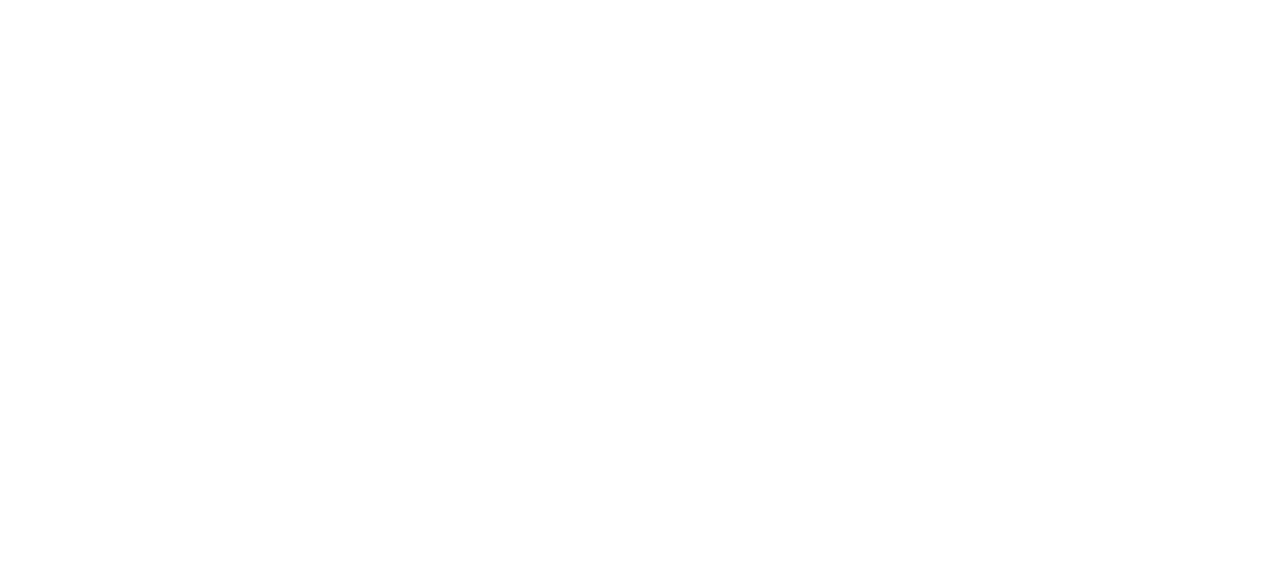 scroll, scrollTop: 0, scrollLeft: 0, axis: both 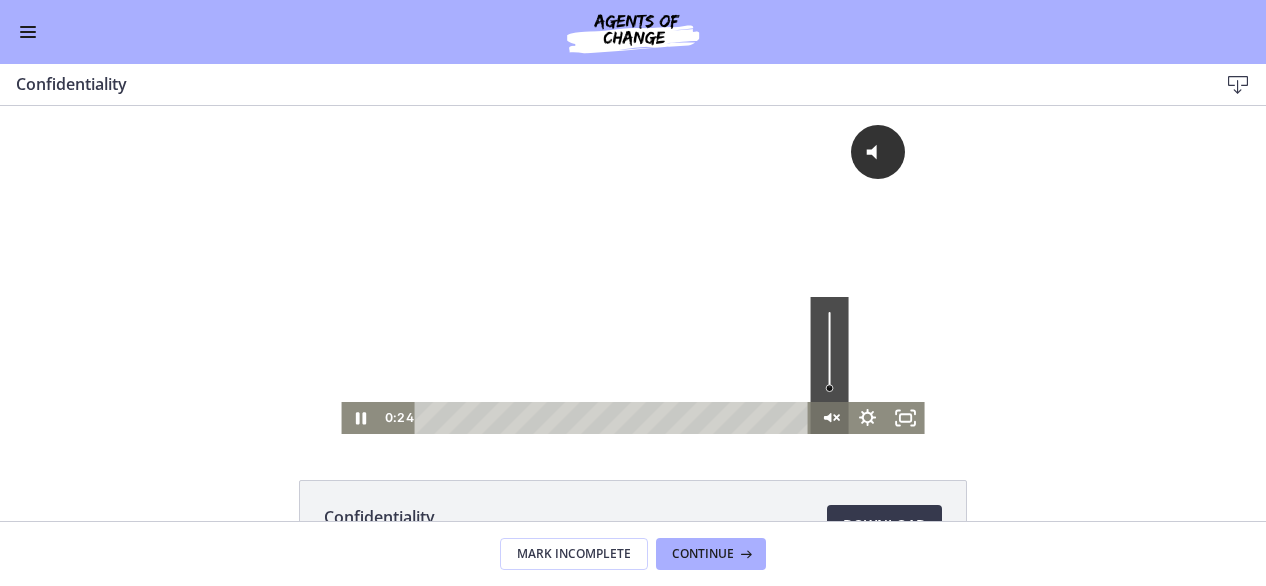 click 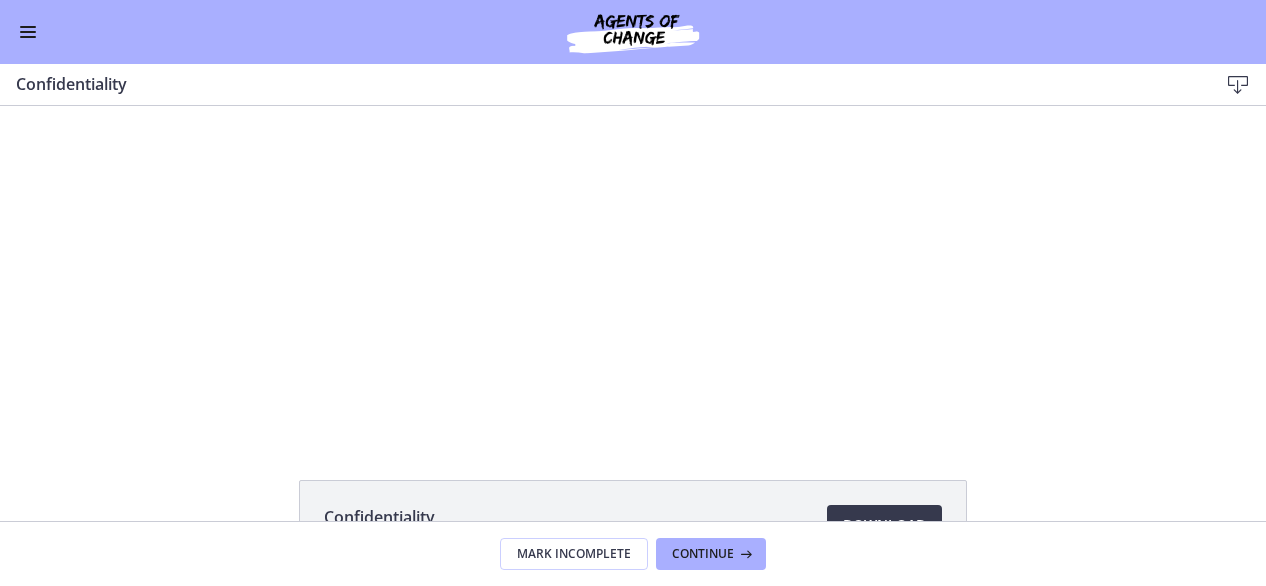 type 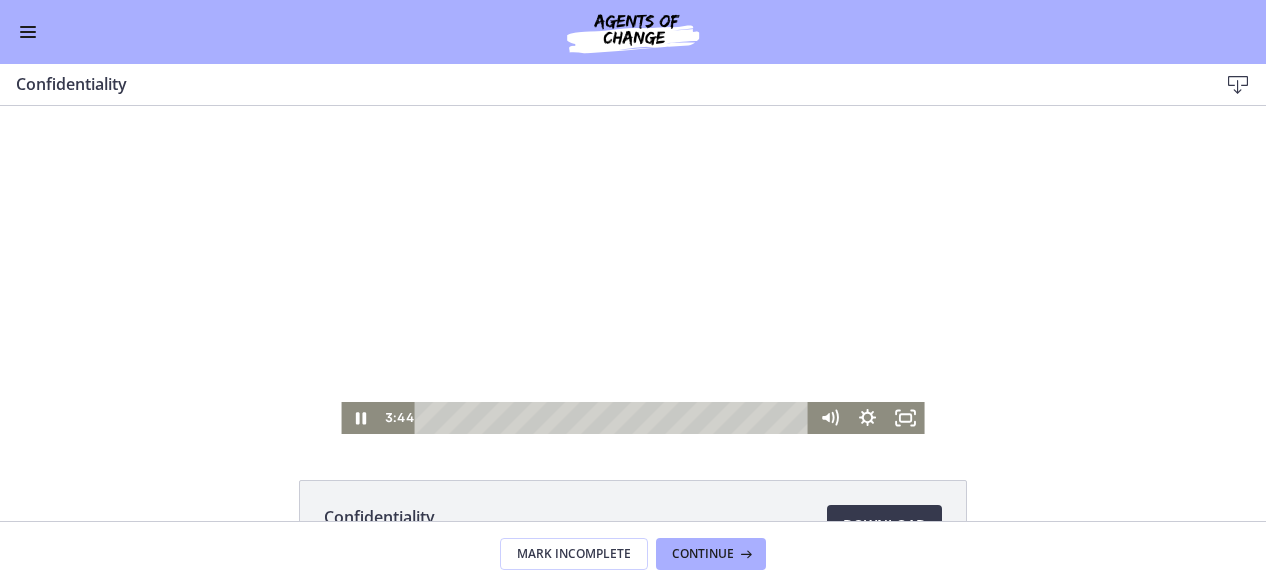 click at bounding box center (632, 270) 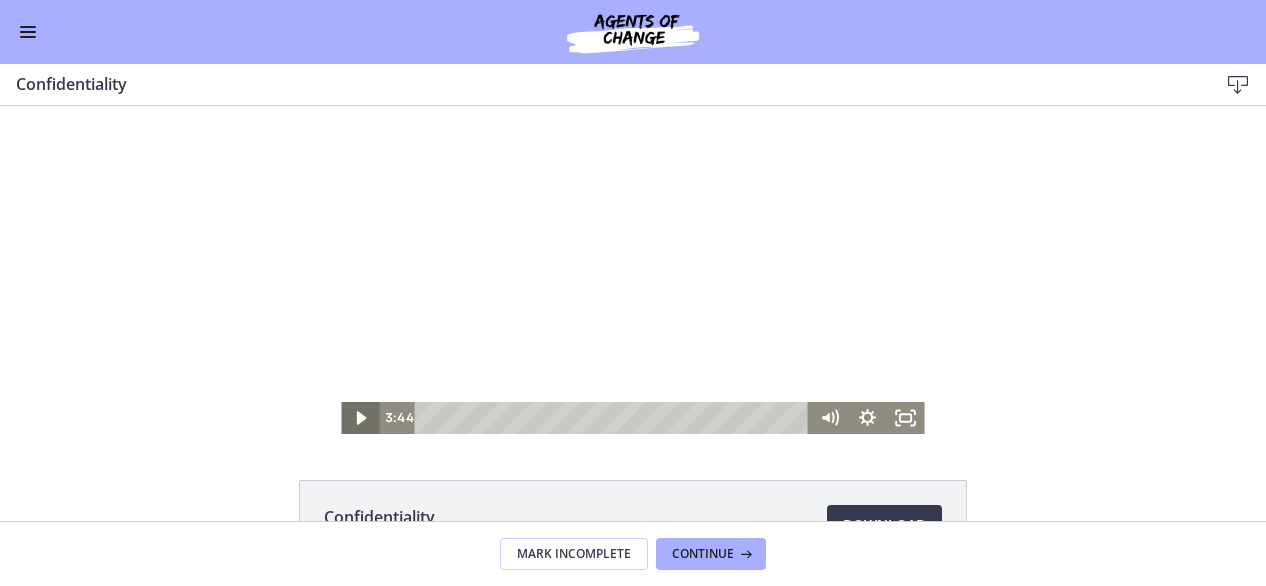 click 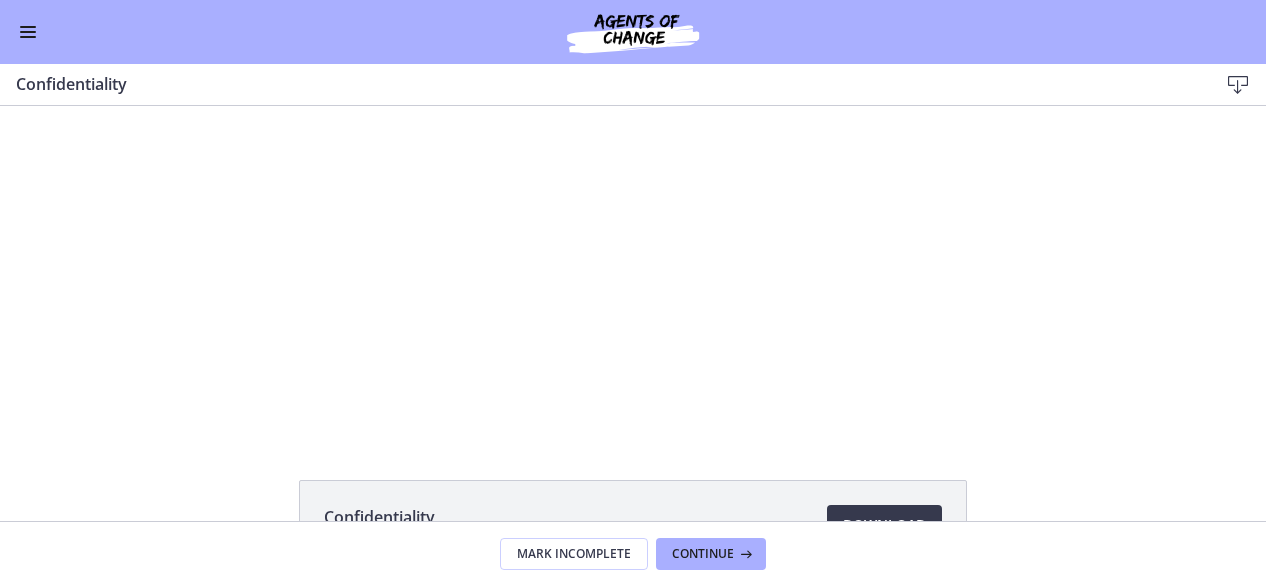 type 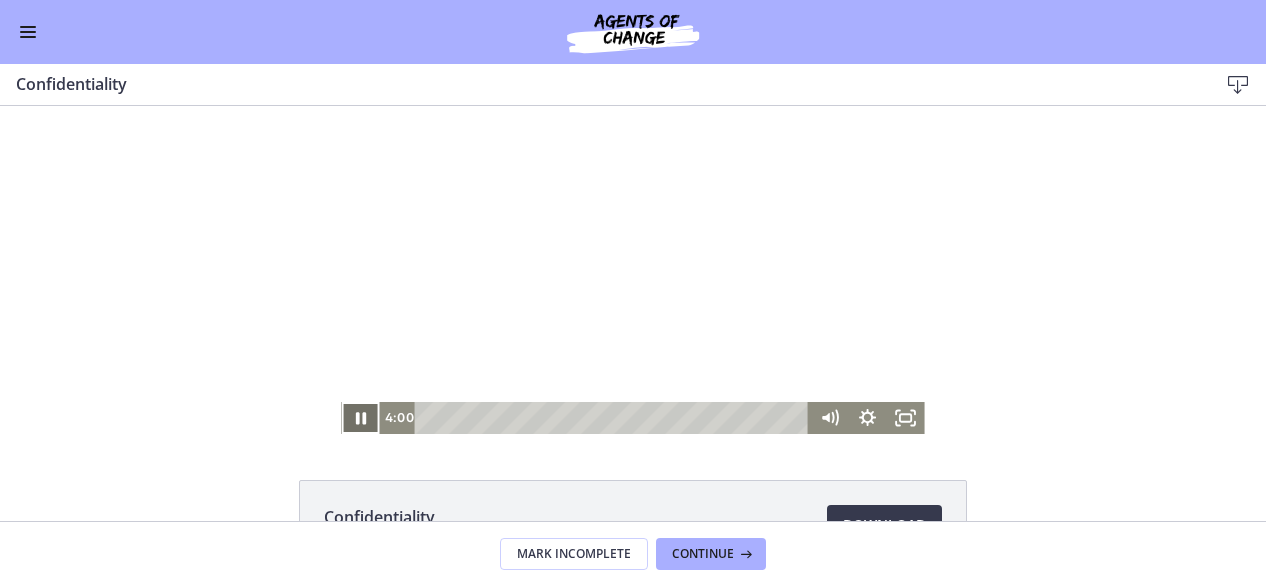 click 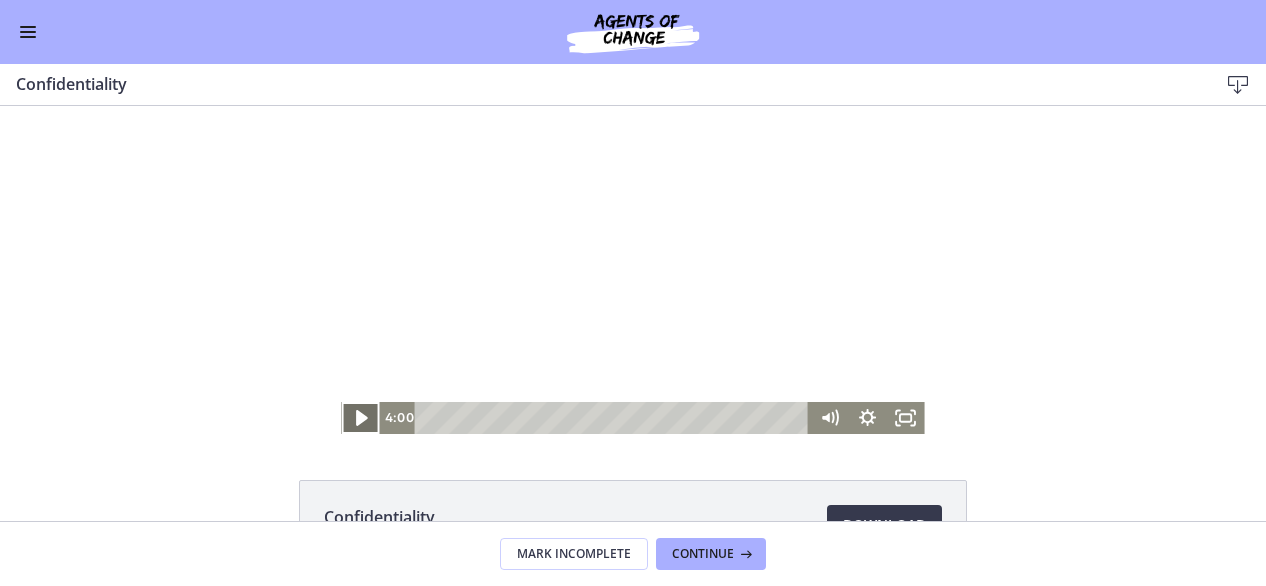 click 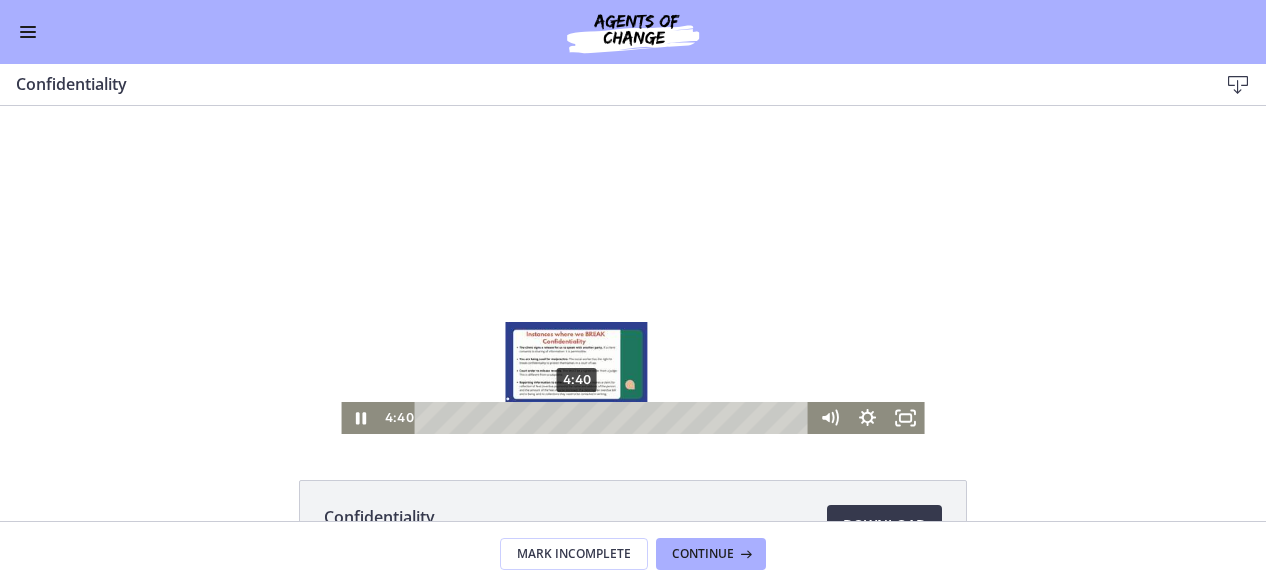 click on "4:40" at bounding box center [615, 418] 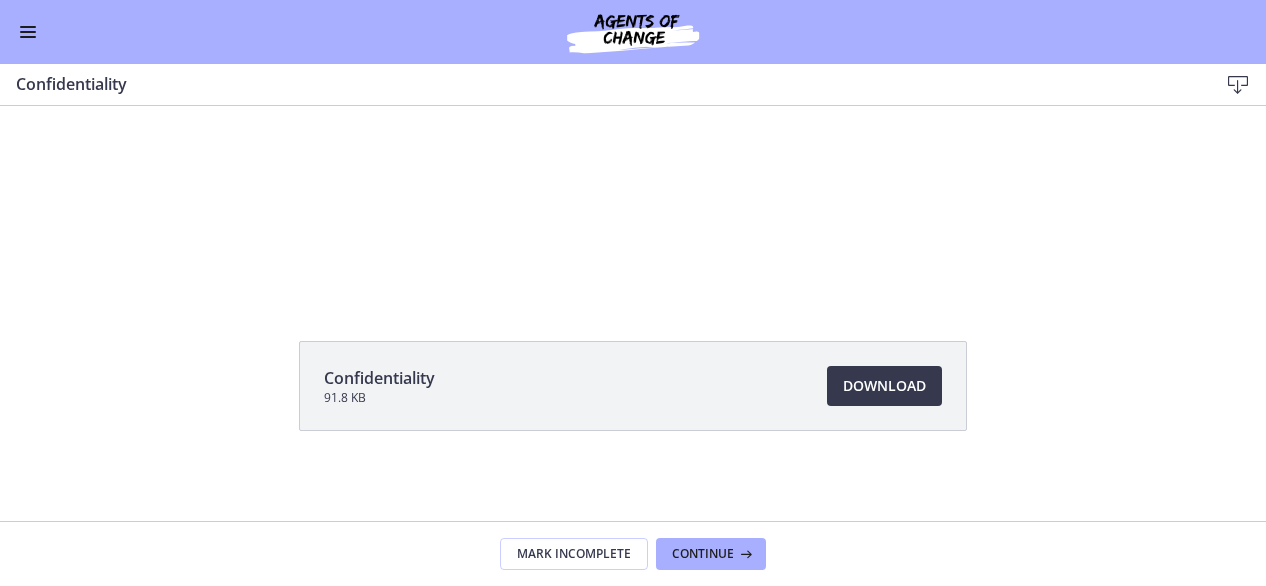 scroll, scrollTop: 144, scrollLeft: 0, axis: vertical 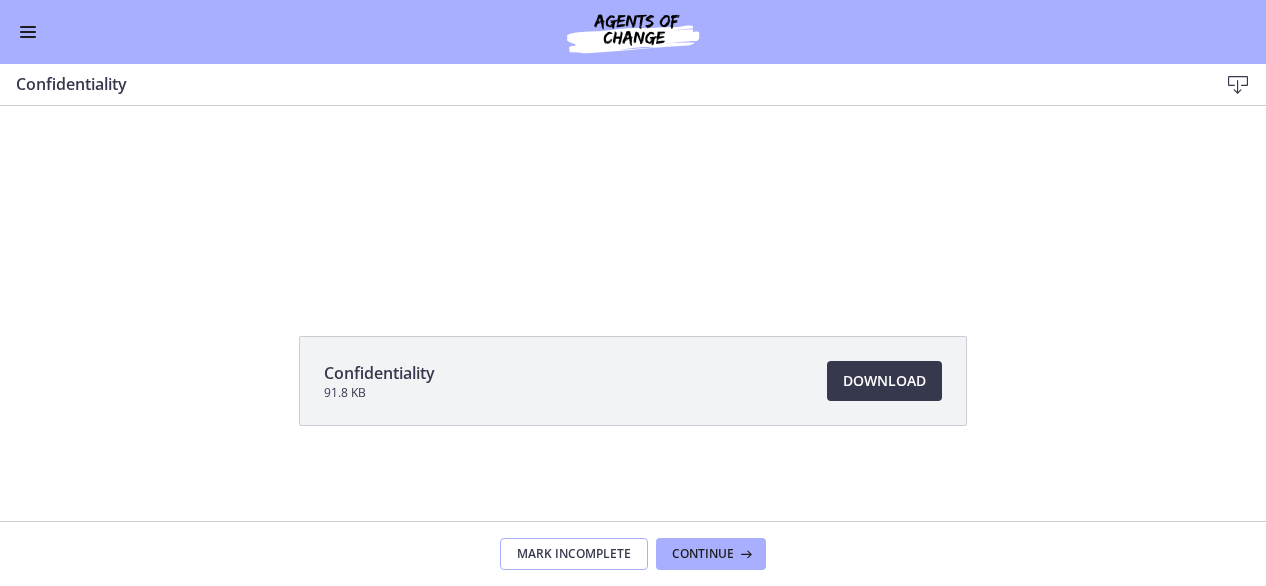 click on "Mark Incomplete" at bounding box center (574, 554) 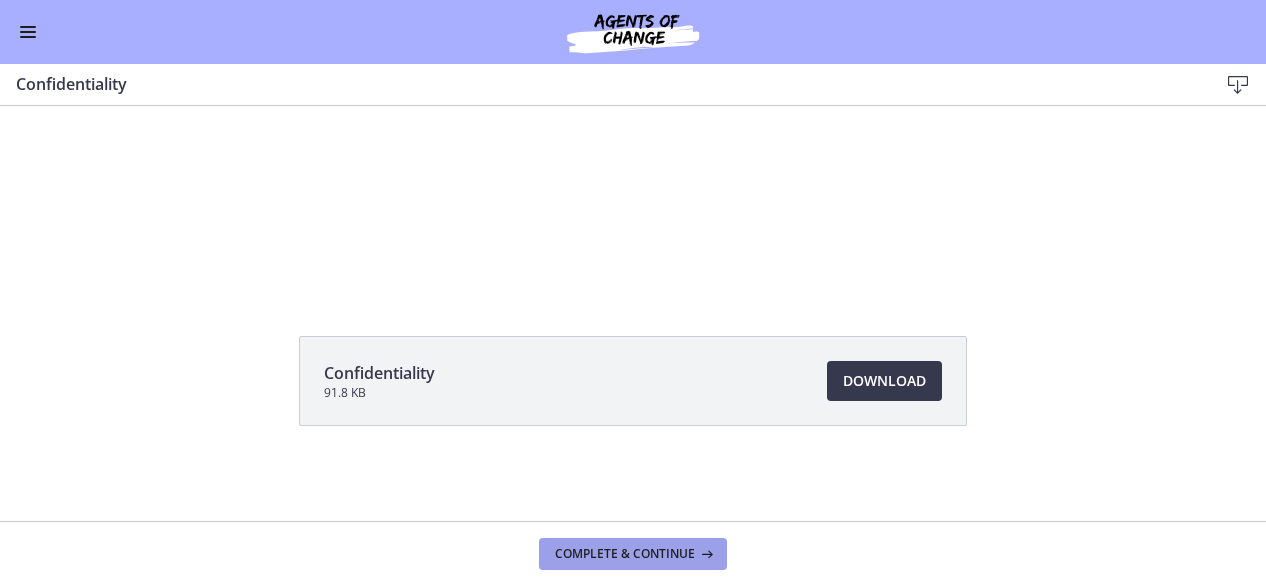 click on "Complete & continue" at bounding box center (625, 554) 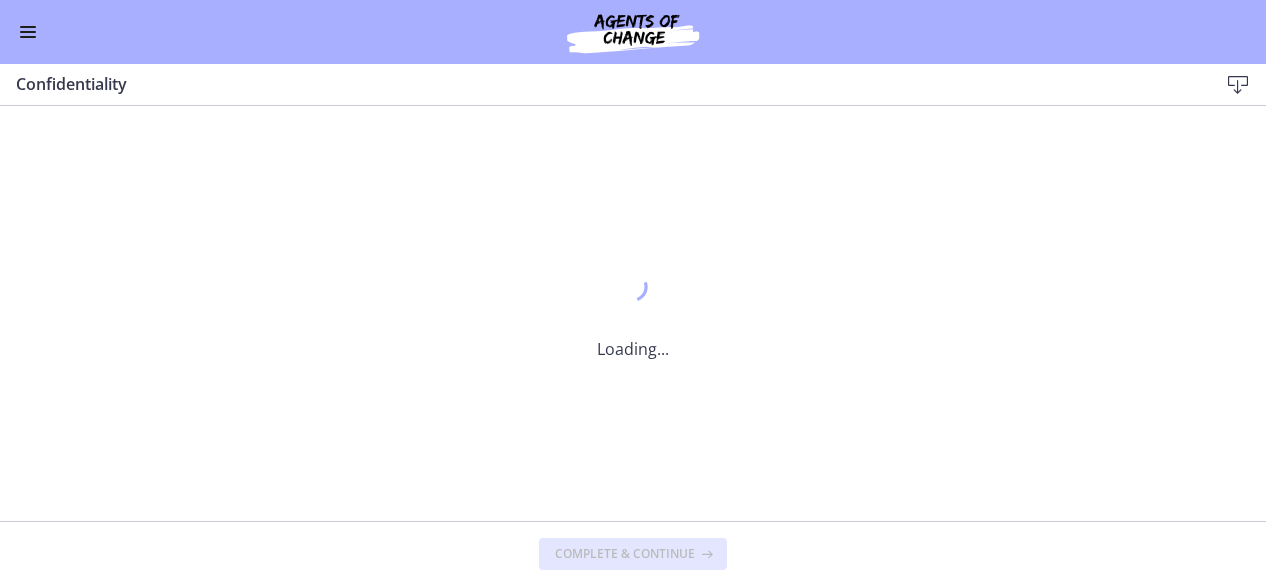 scroll, scrollTop: 0, scrollLeft: 0, axis: both 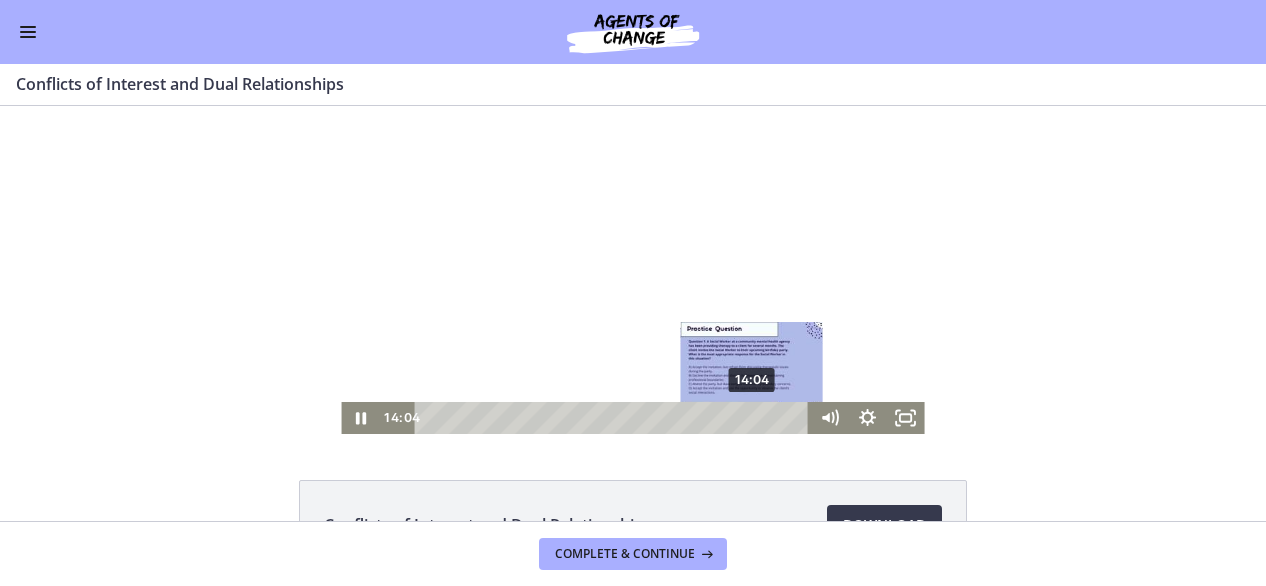 click on "14:04" at bounding box center [615, 418] 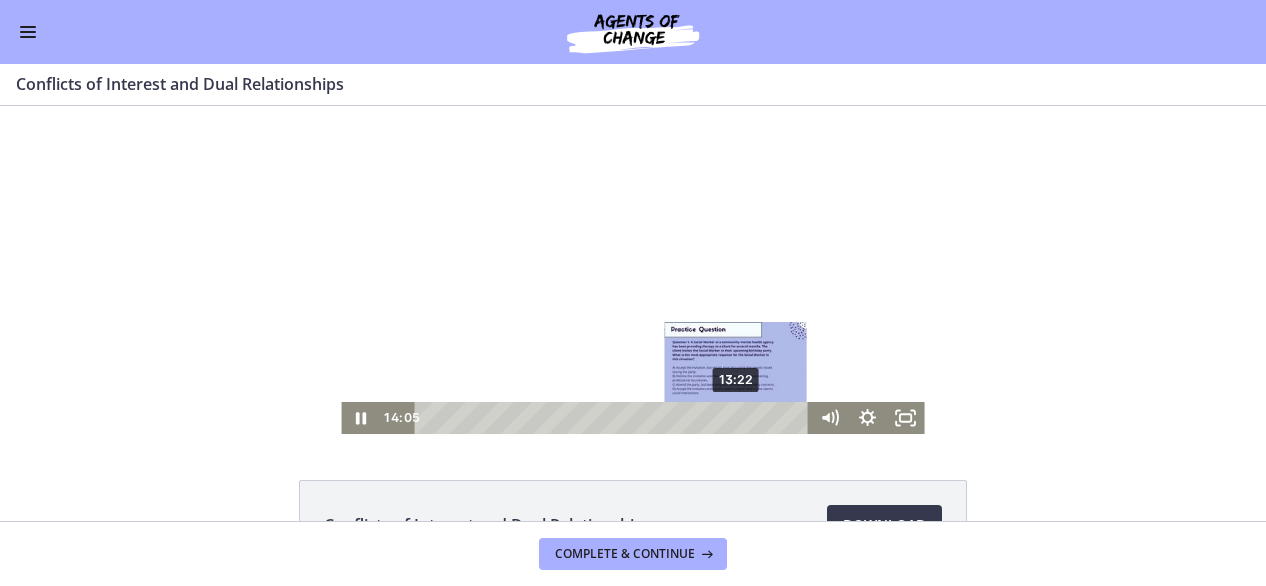 click on "13:22" at bounding box center [615, 418] 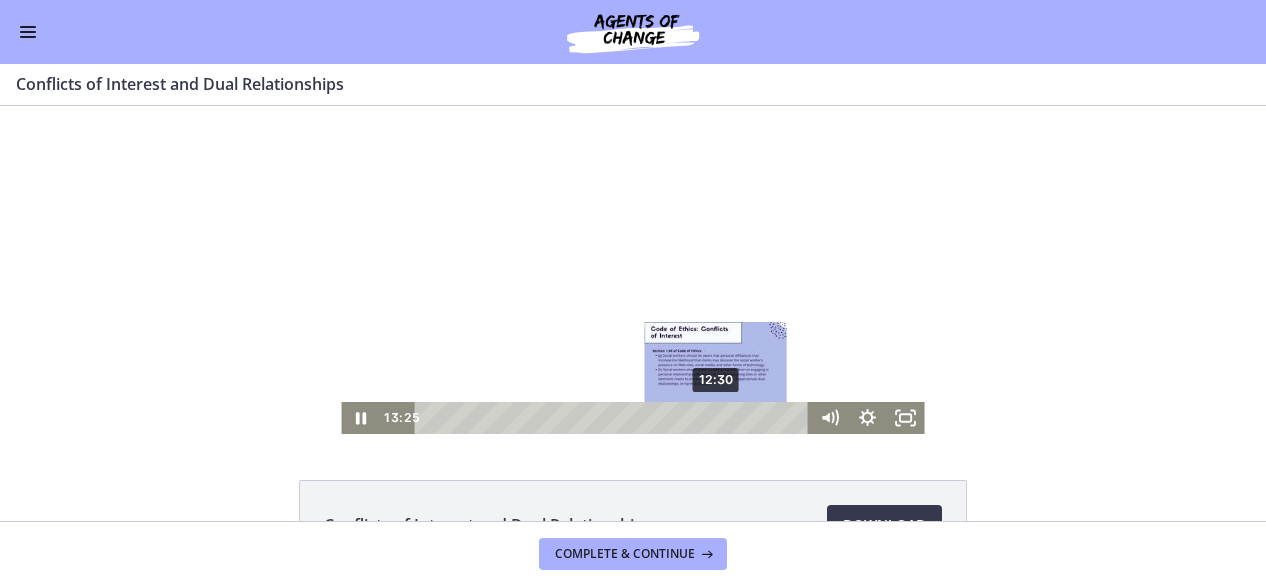 click on "12:30" at bounding box center [615, 418] 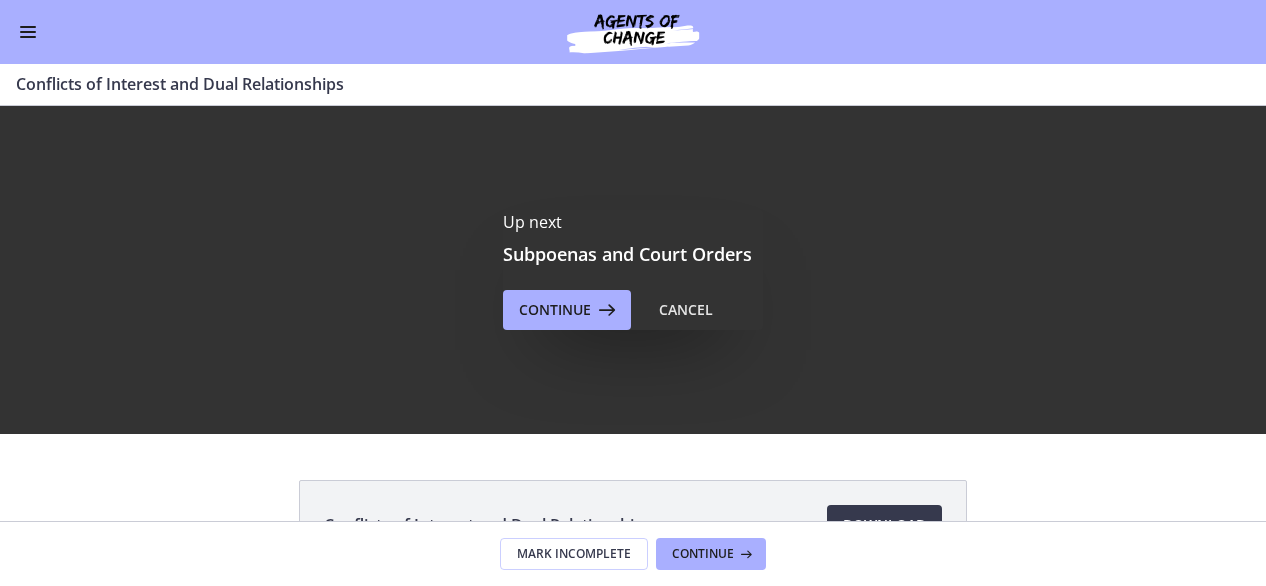 scroll, scrollTop: 0, scrollLeft: 0, axis: both 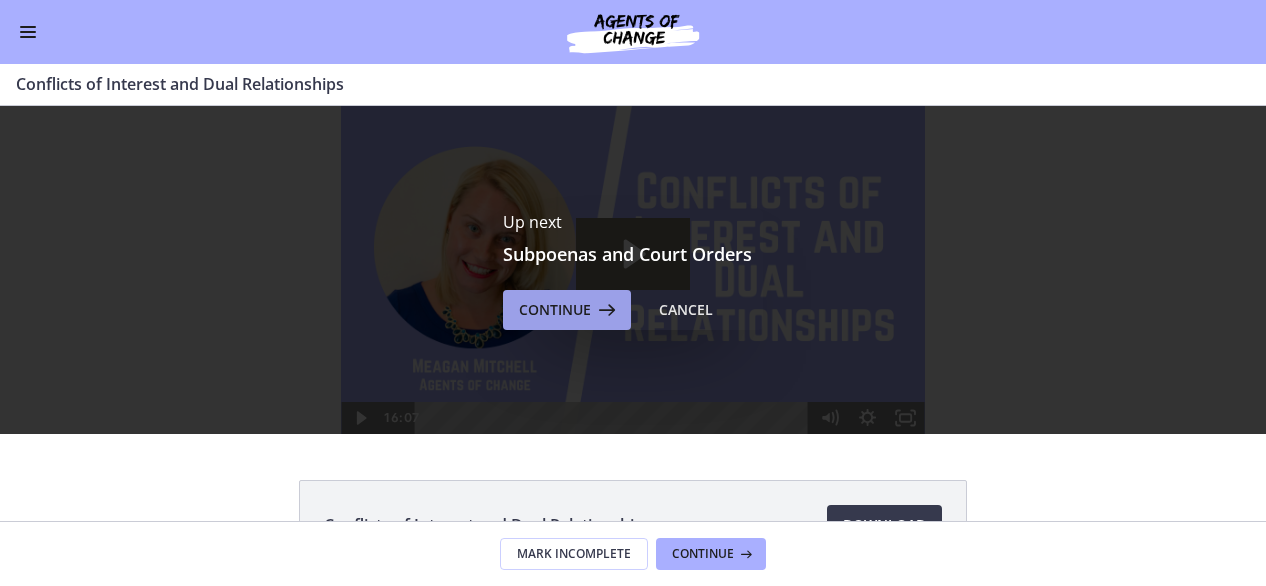 click at bounding box center [605, 310] 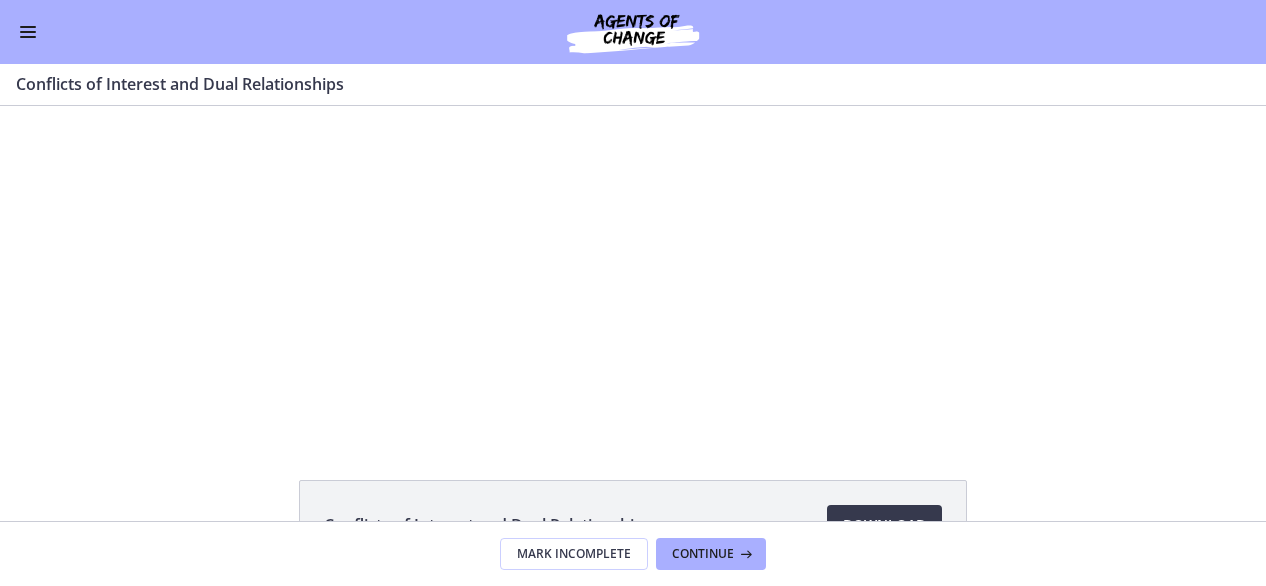 scroll, scrollTop: 0, scrollLeft: 0, axis: both 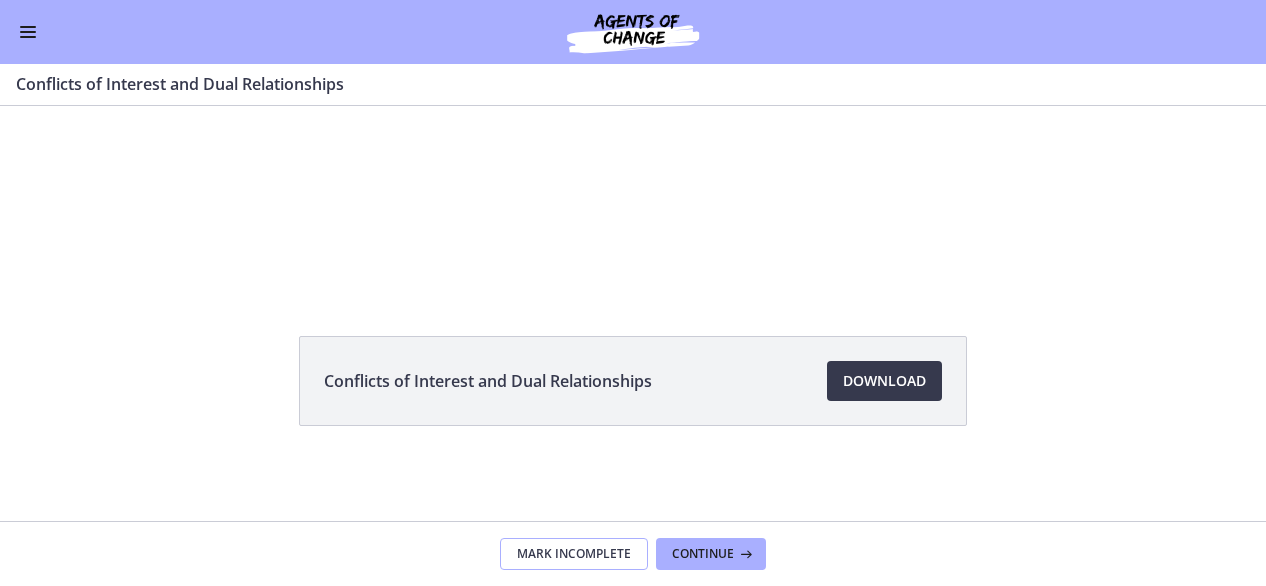 click on "Mark Incomplete" at bounding box center (574, 554) 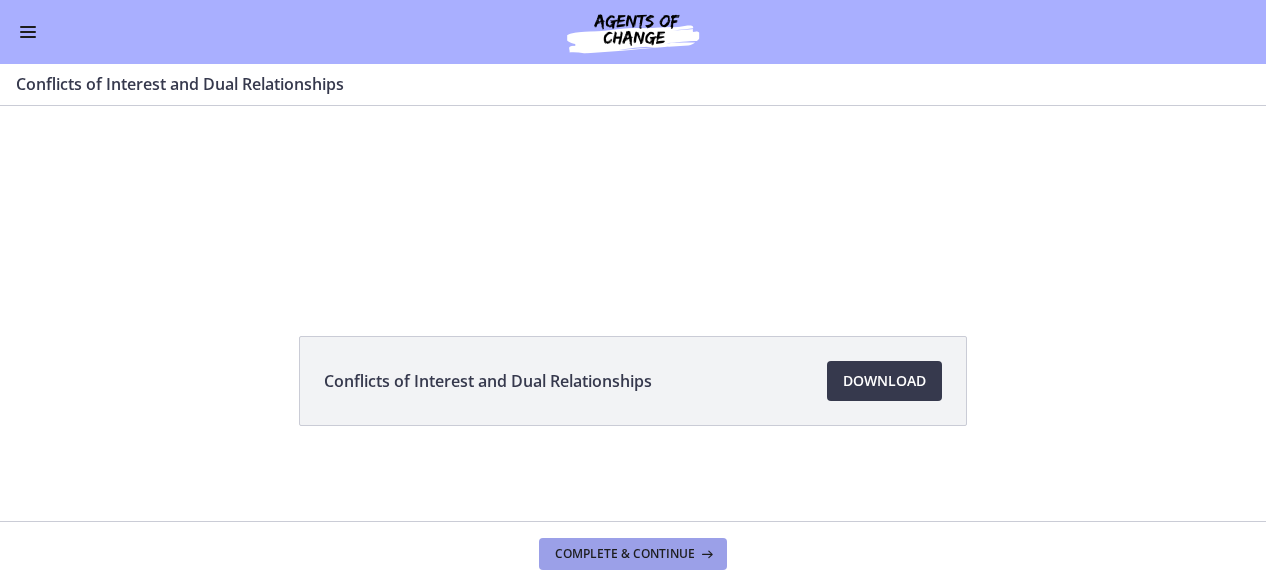 click on "Complete & continue" at bounding box center (625, 554) 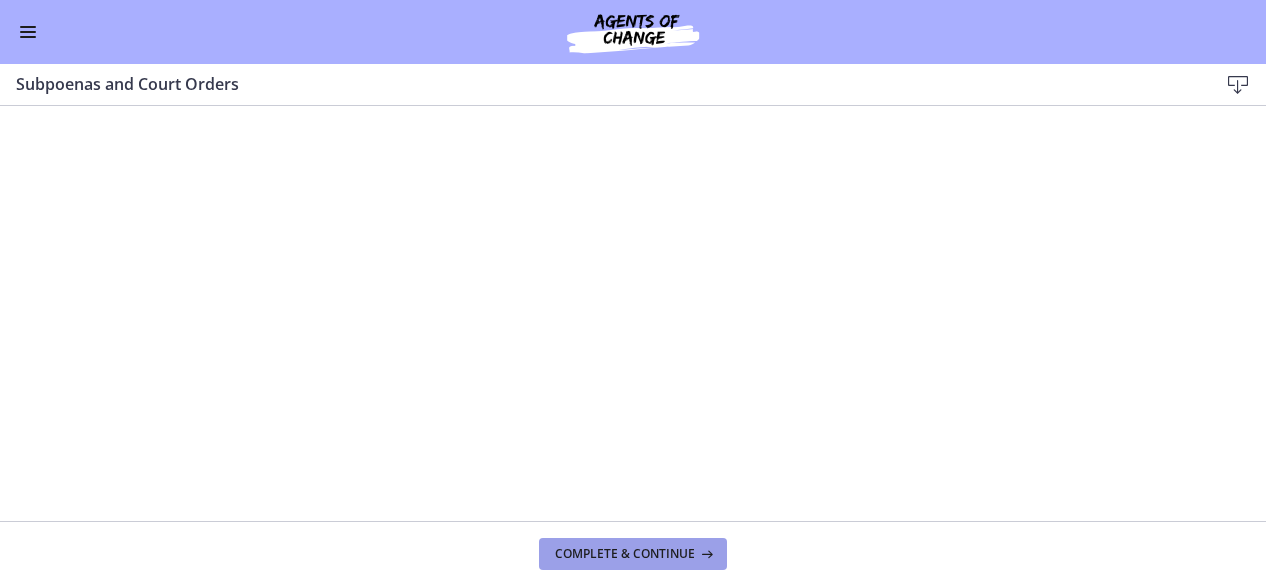 scroll, scrollTop: 0, scrollLeft: 0, axis: both 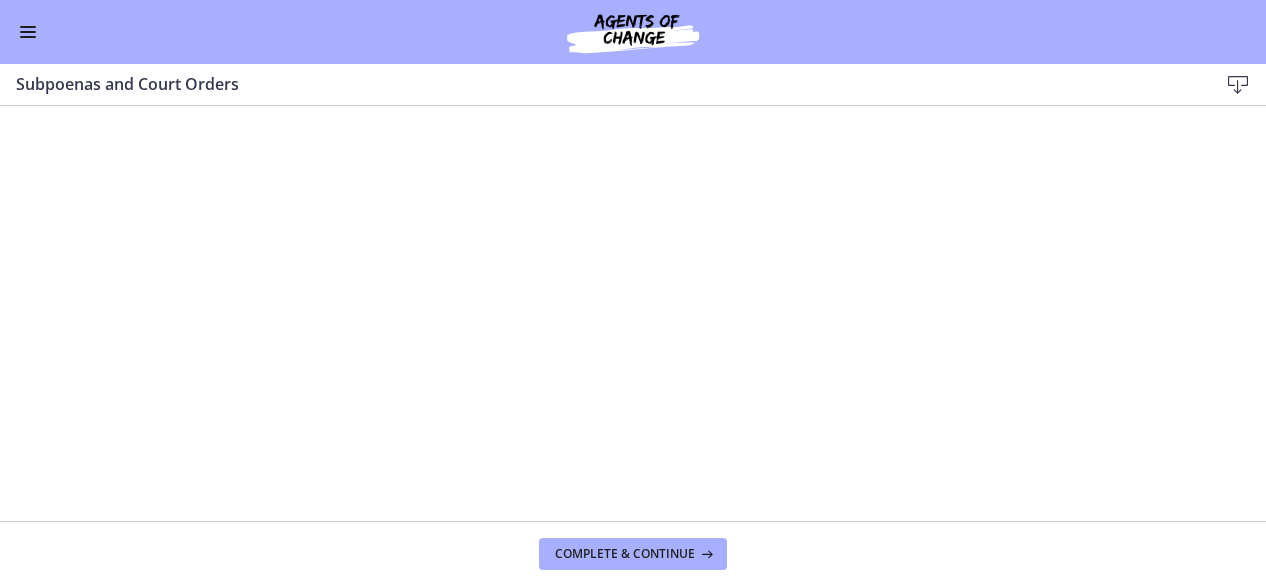 click on "Go to Dashboard" at bounding box center [633, 32] 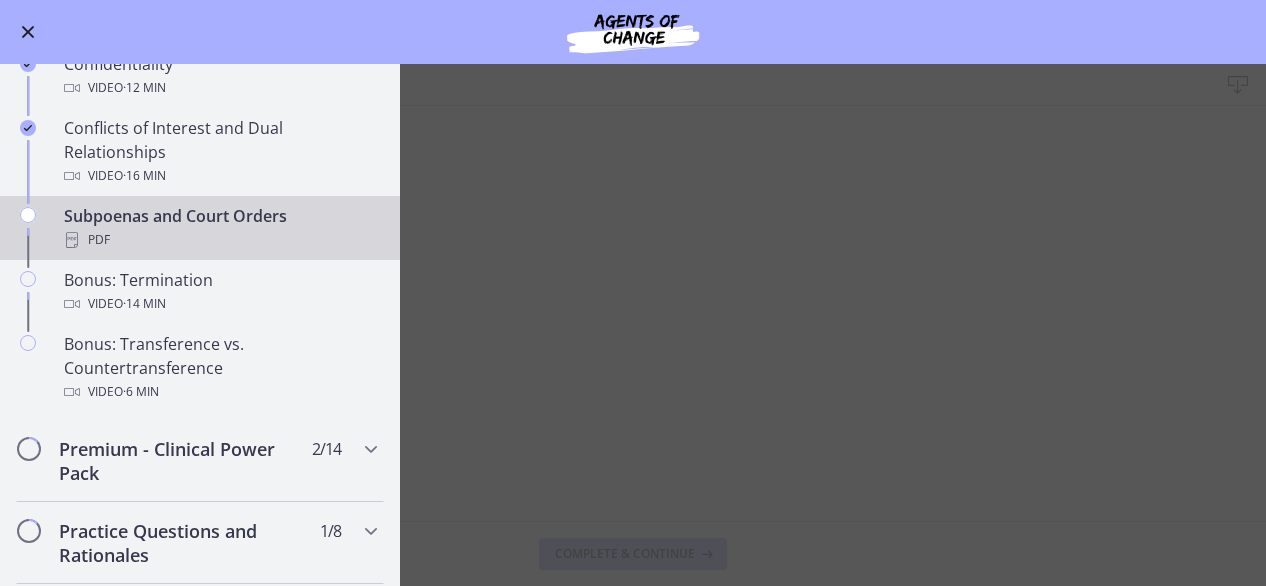 scroll, scrollTop: 1102, scrollLeft: 0, axis: vertical 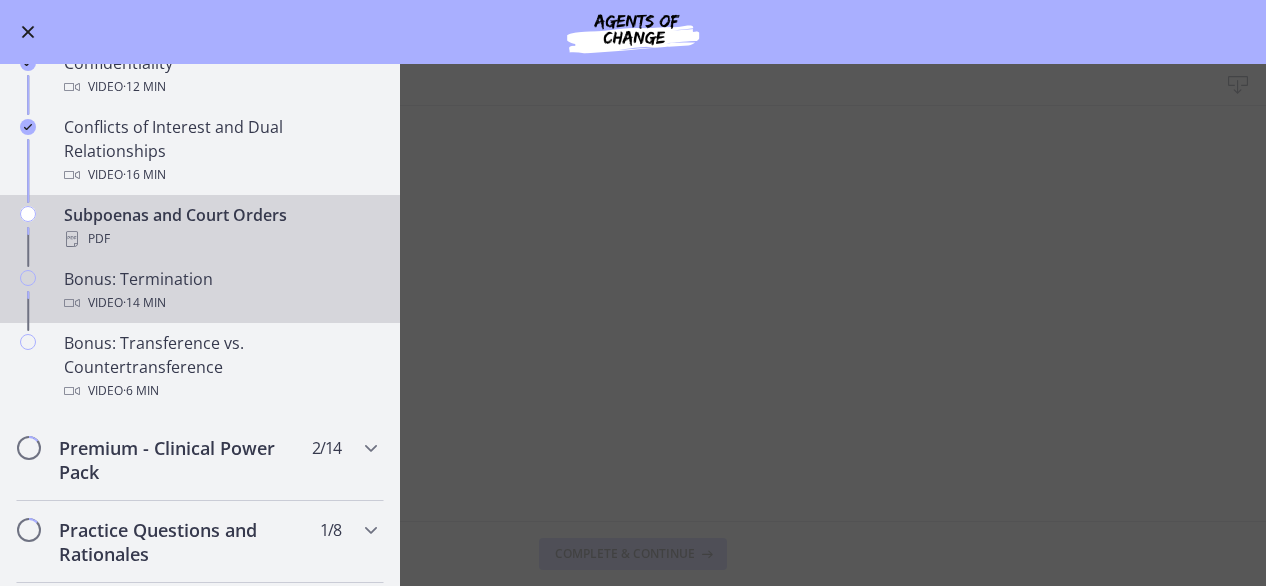 click on "·  14 min" at bounding box center [144, 303] 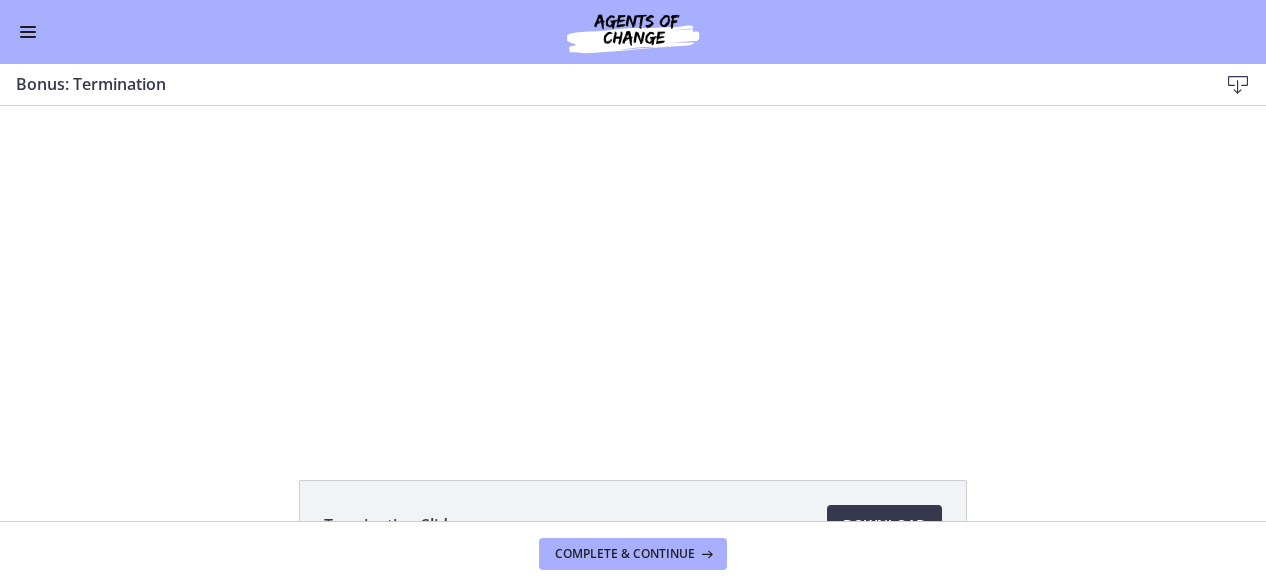scroll, scrollTop: 144, scrollLeft: 0, axis: vertical 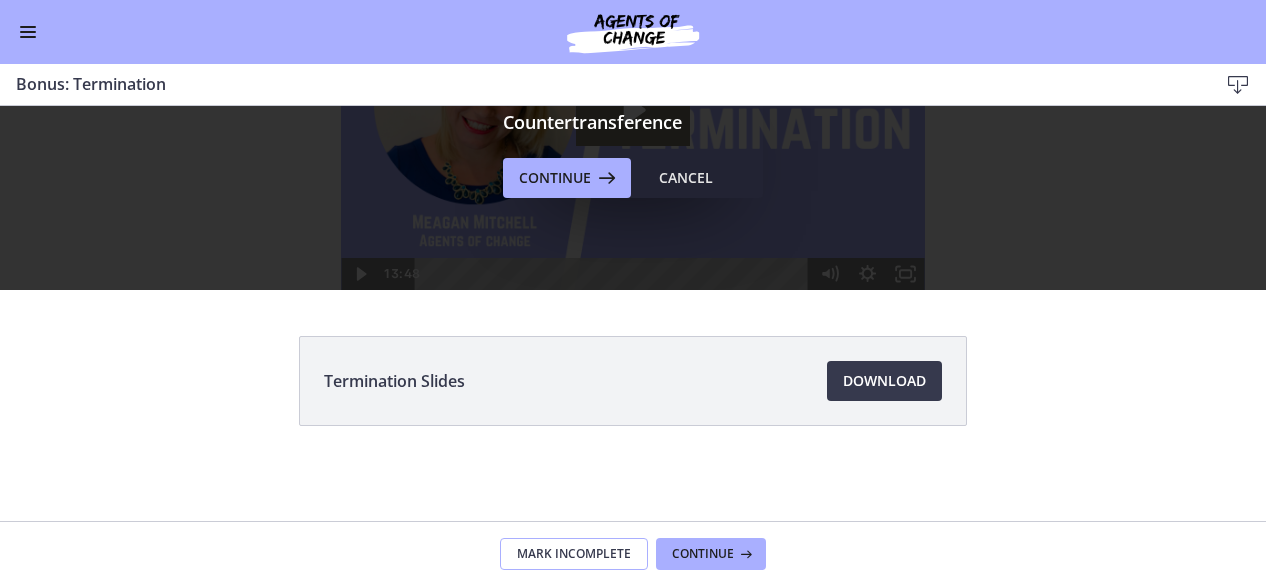 click on "Mark Incomplete" at bounding box center (574, 554) 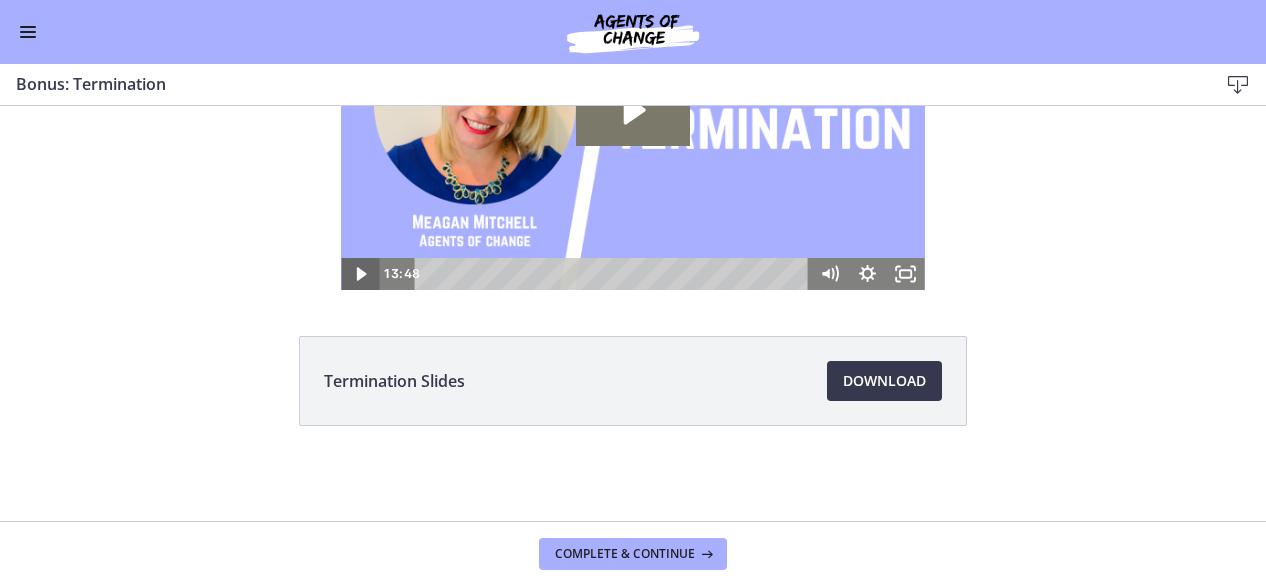 click 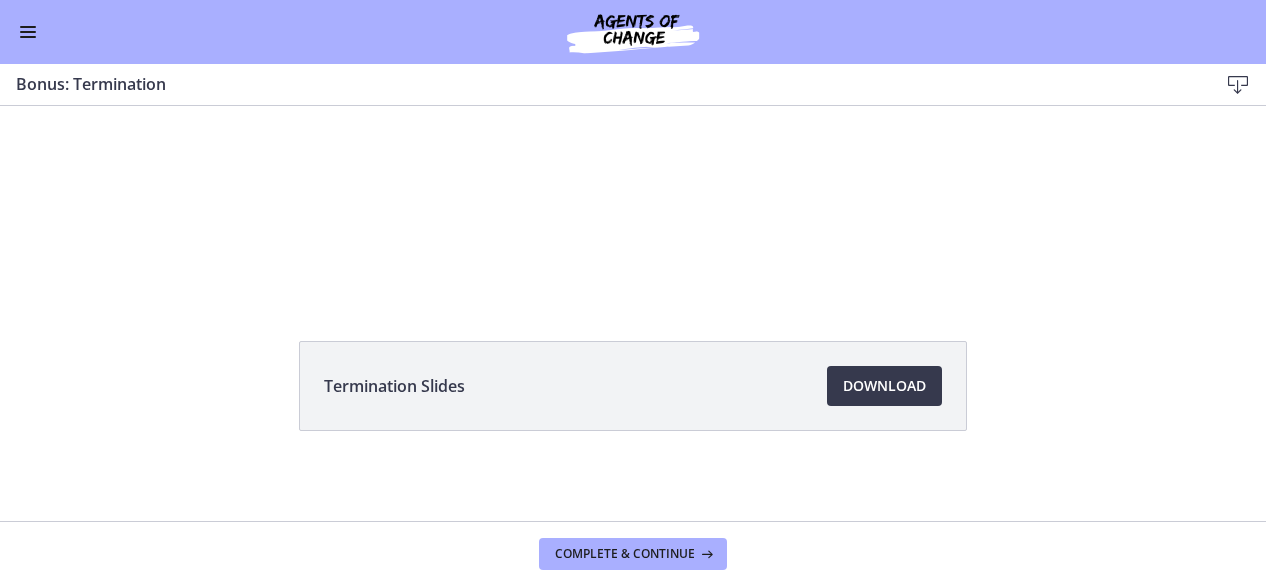 scroll, scrollTop: 144, scrollLeft: 0, axis: vertical 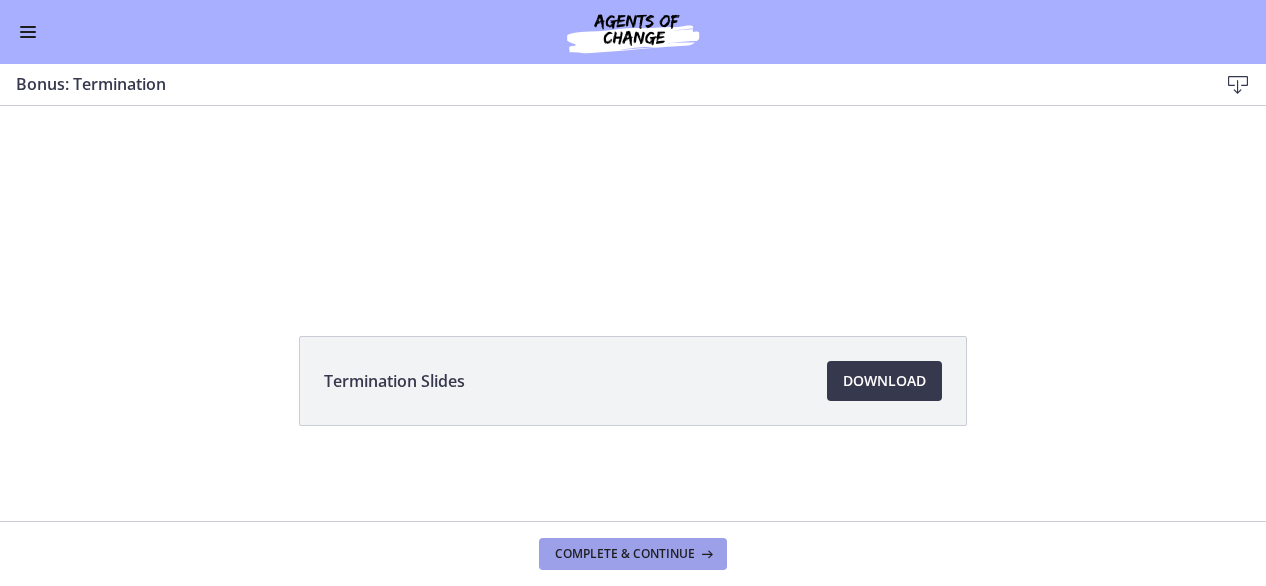 click on "Complete & continue" at bounding box center [633, 554] 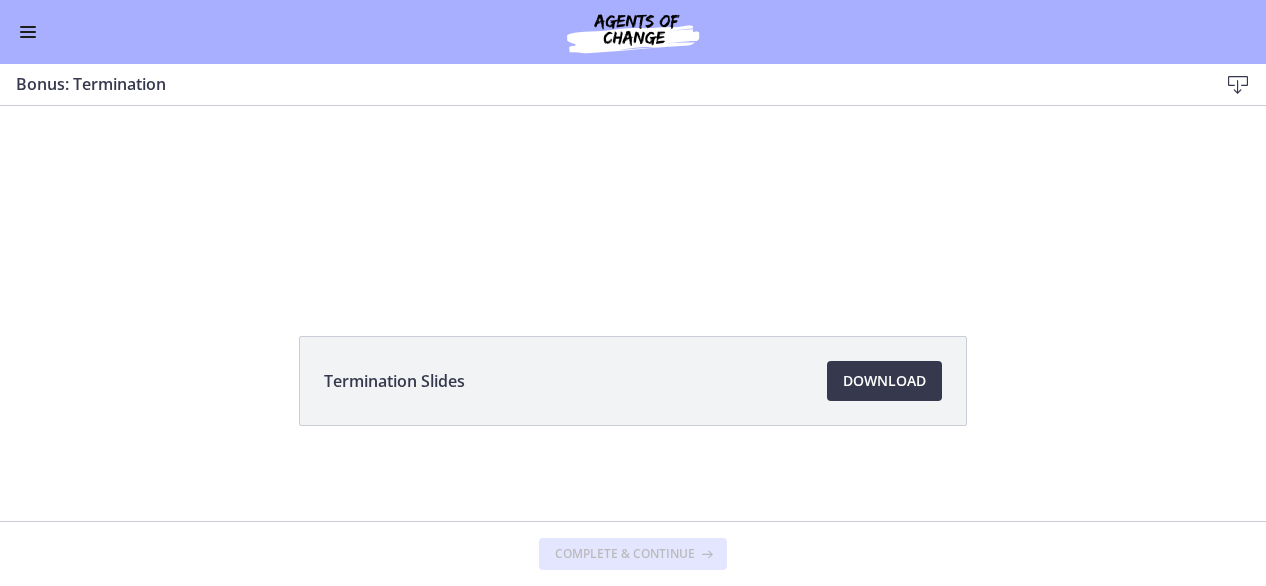scroll, scrollTop: 0, scrollLeft: 0, axis: both 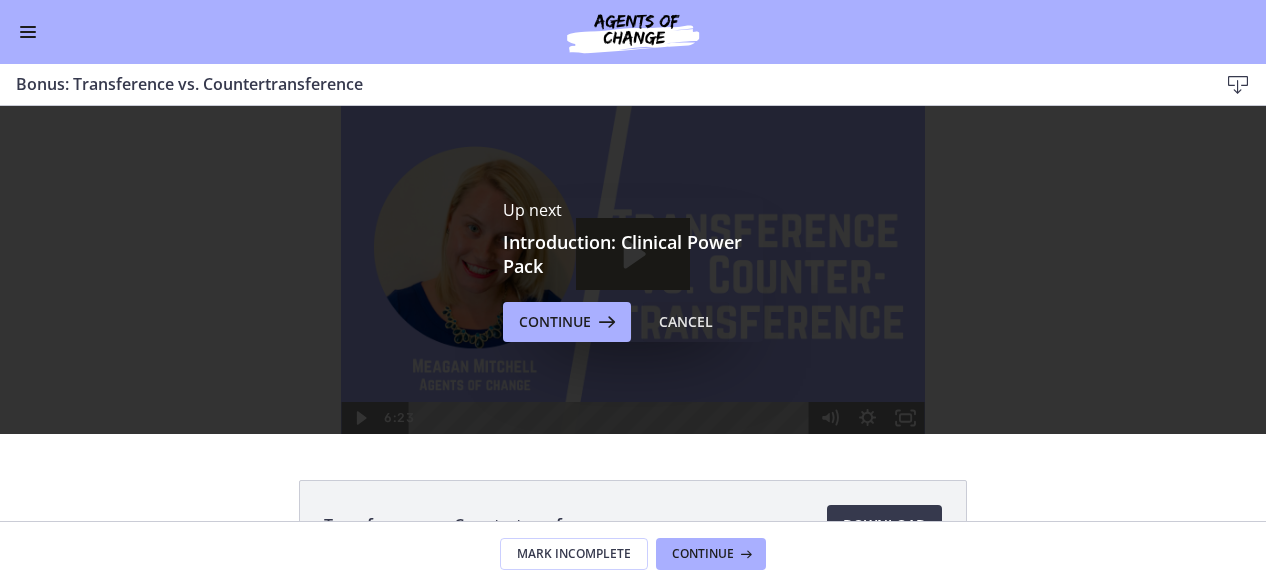 click on "Cancel" at bounding box center [686, 322] 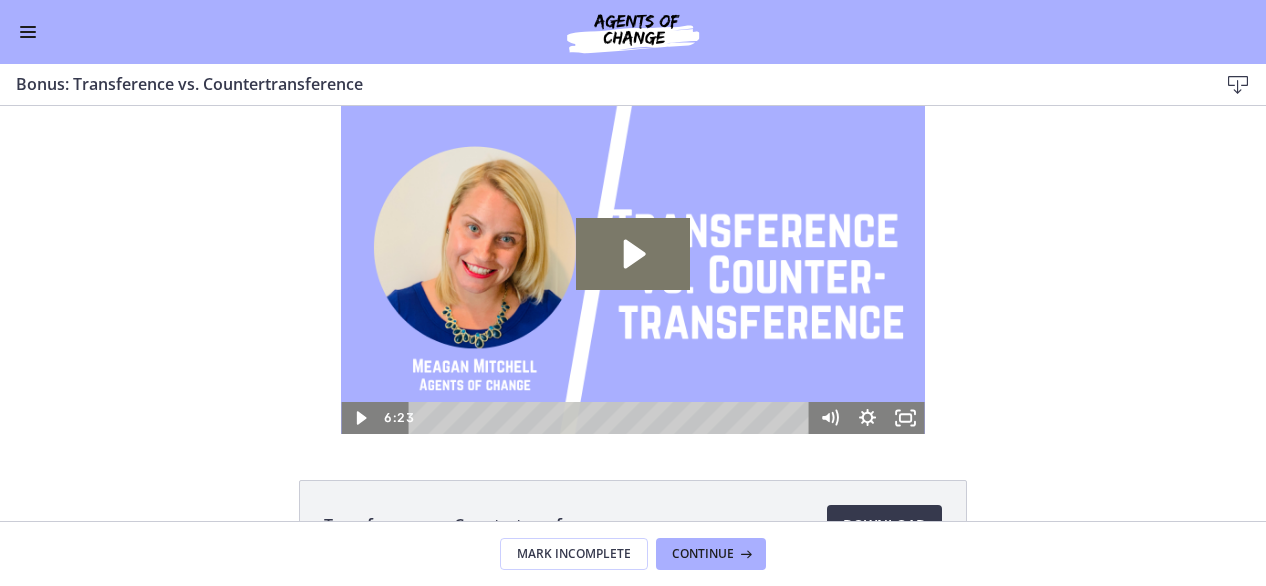 click at bounding box center [612, 418] 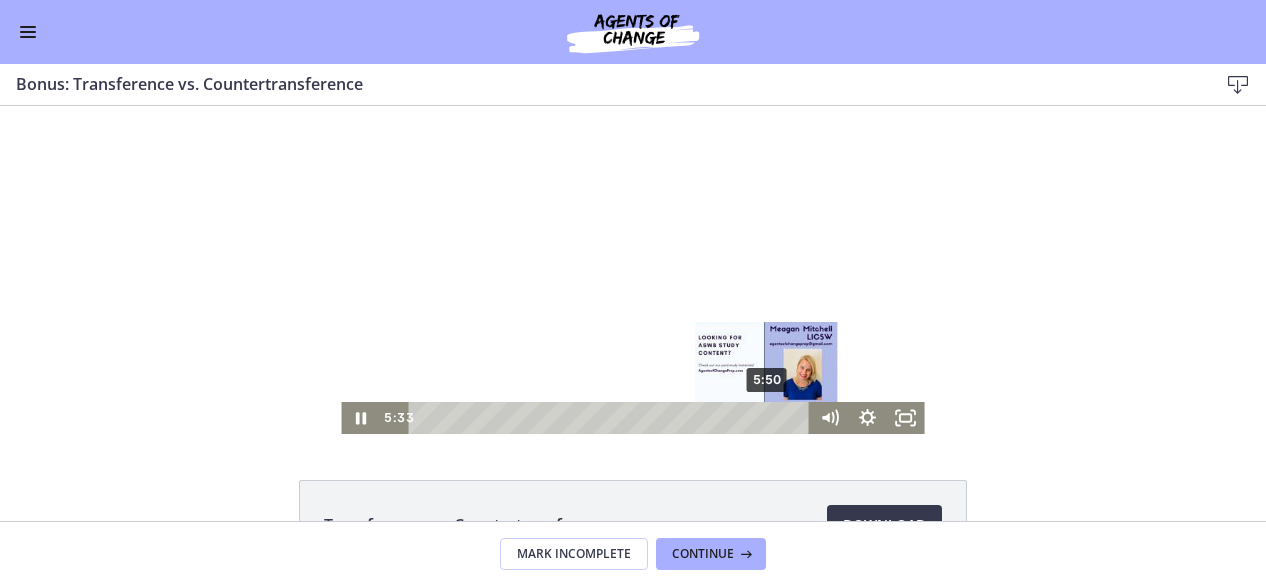 click on "5:50" at bounding box center (612, 418) 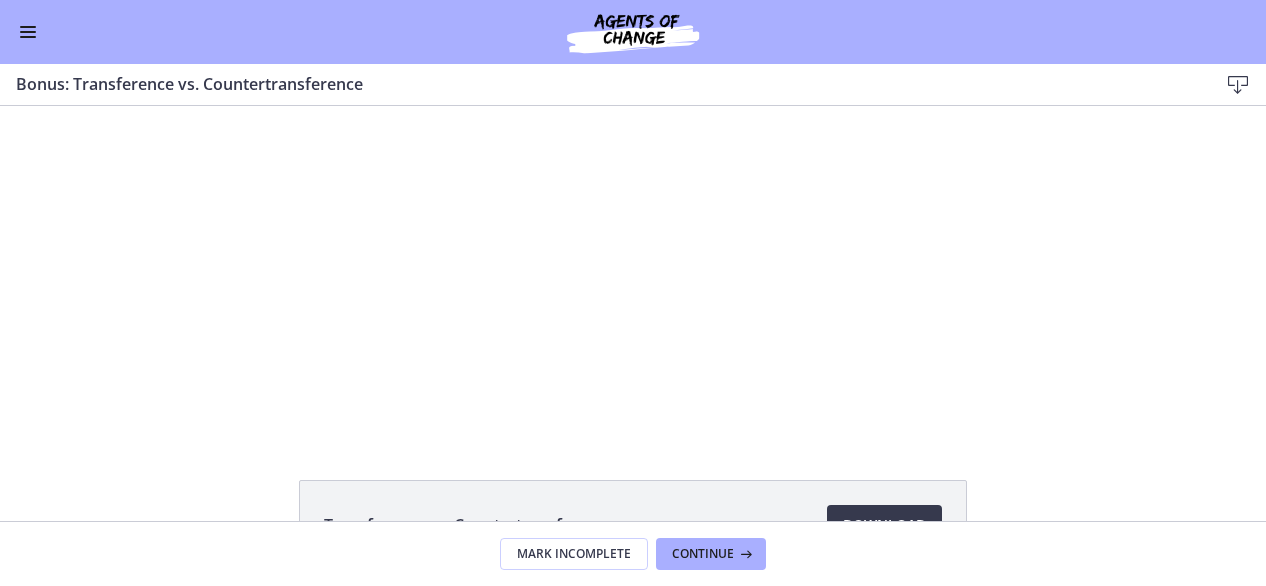 scroll, scrollTop: 88, scrollLeft: 0, axis: vertical 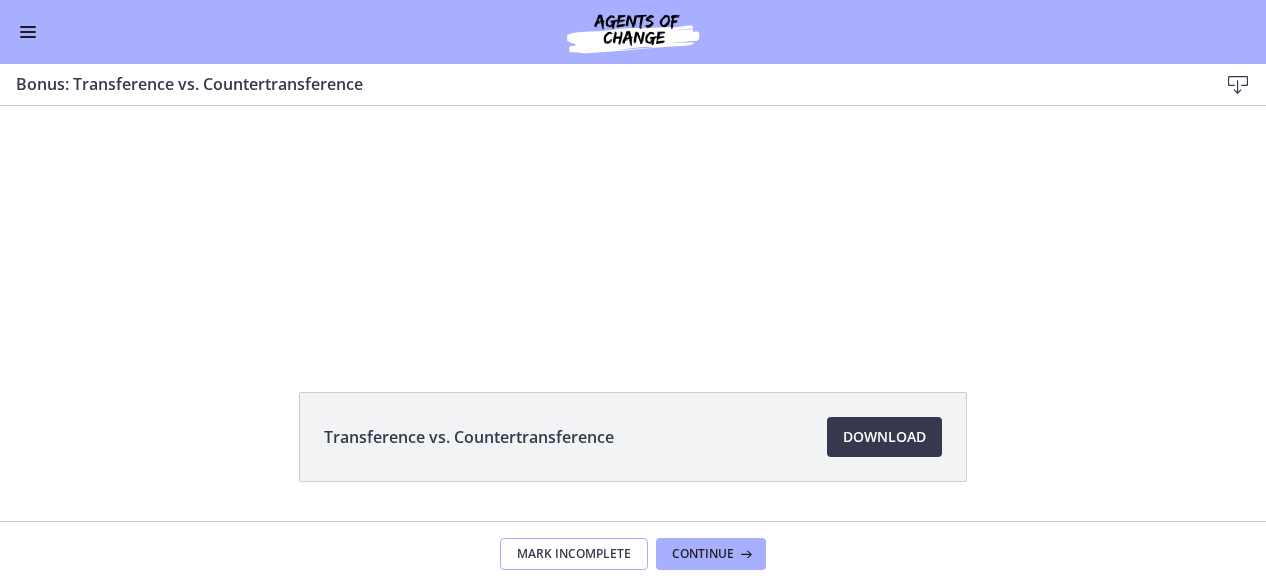 click on "Mark Incomplete" at bounding box center [574, 554] 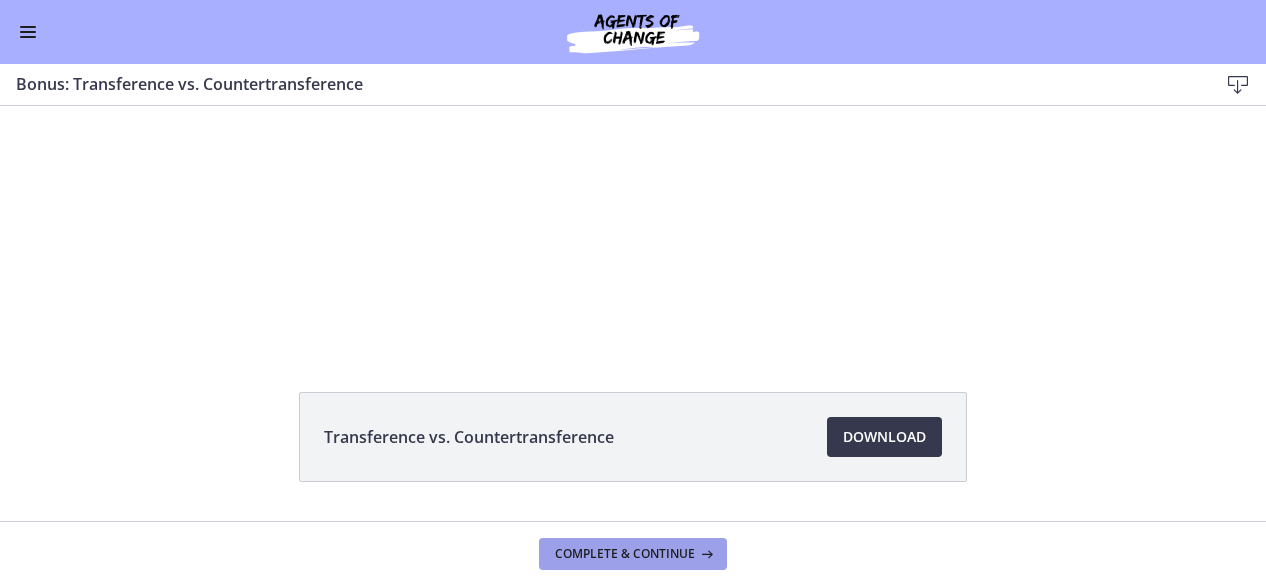 click on "Complete & continue" at bounding box center (625, 554) 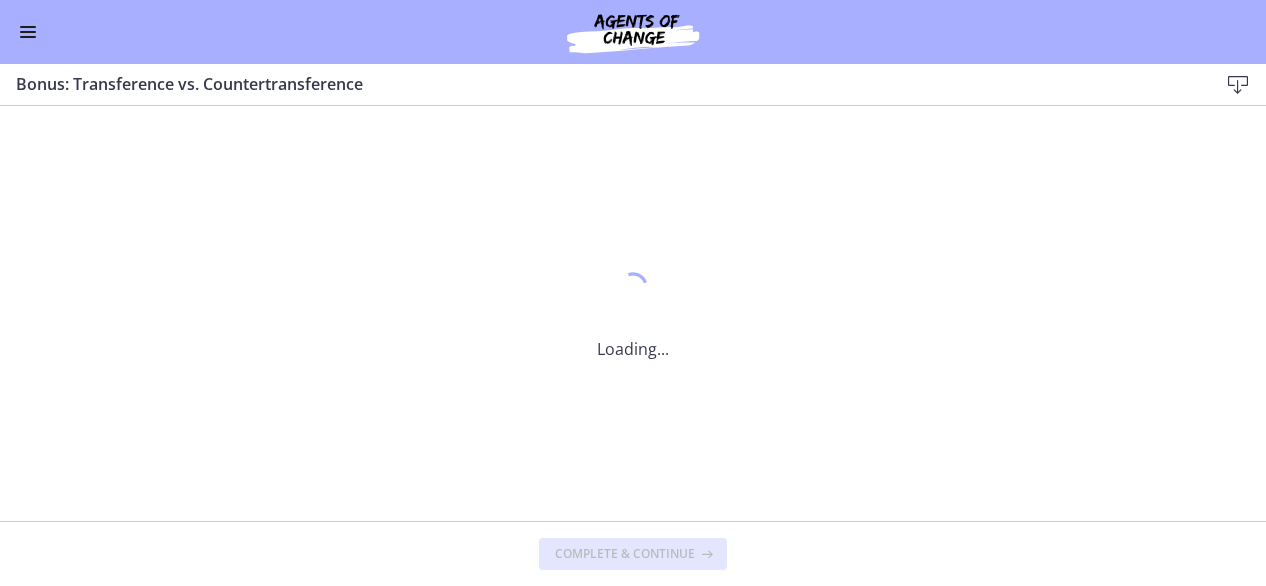 scroll, scrollTop: 0, scrollLeft: 0, axis: both 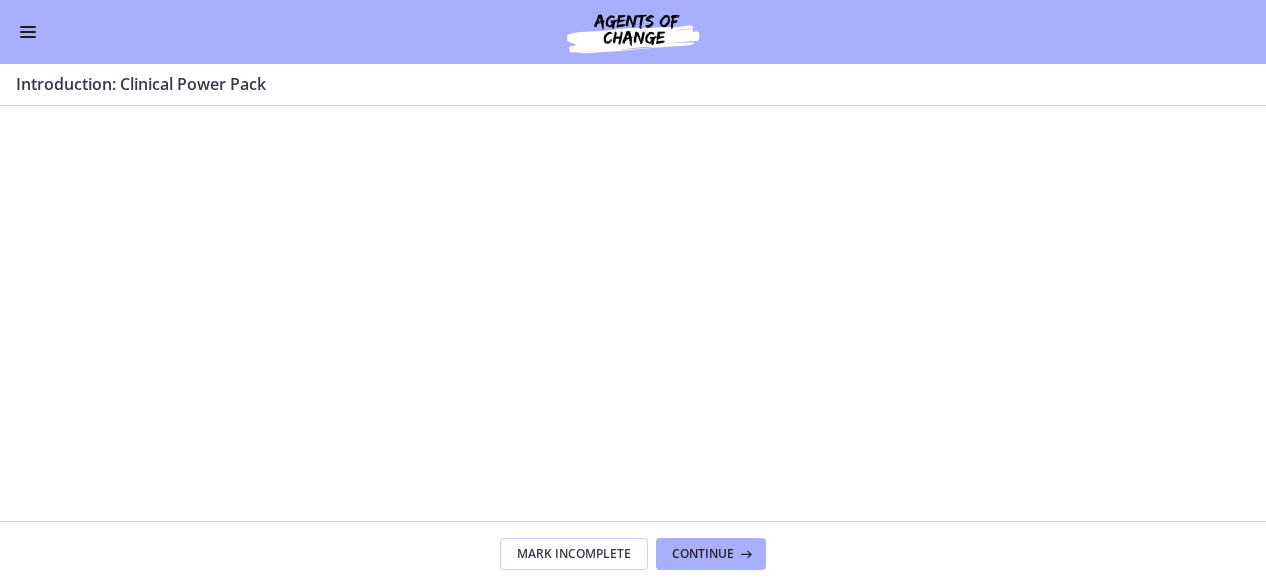 click at bounding box center [28, 32] 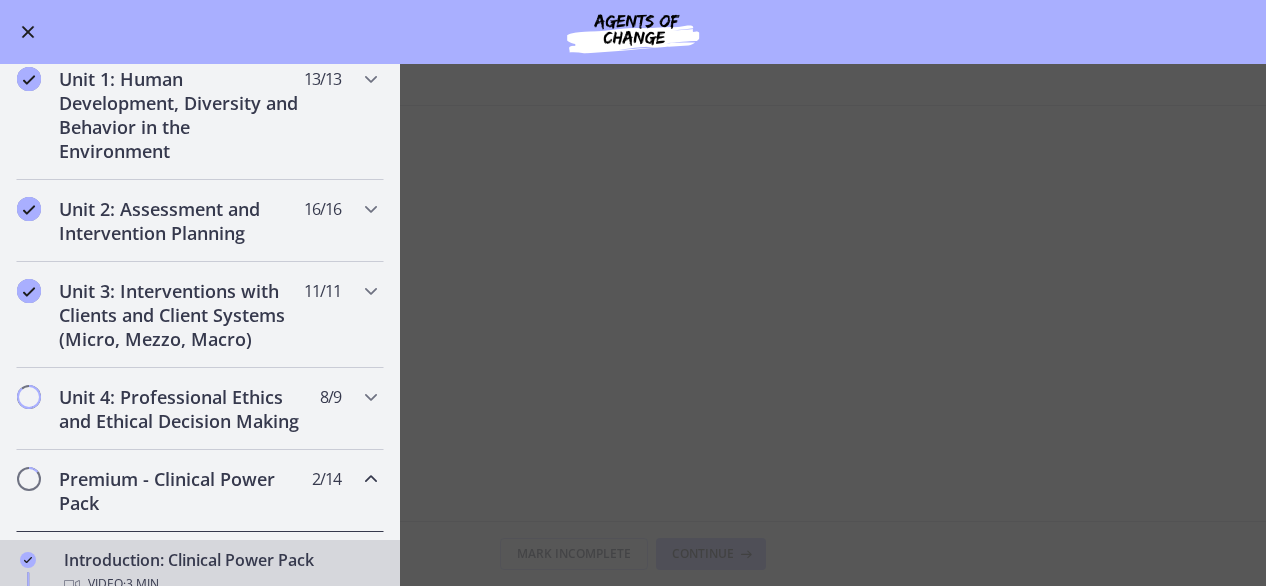 scroll, scrollTop: 430, scrollLeft: 0, axis: vertical 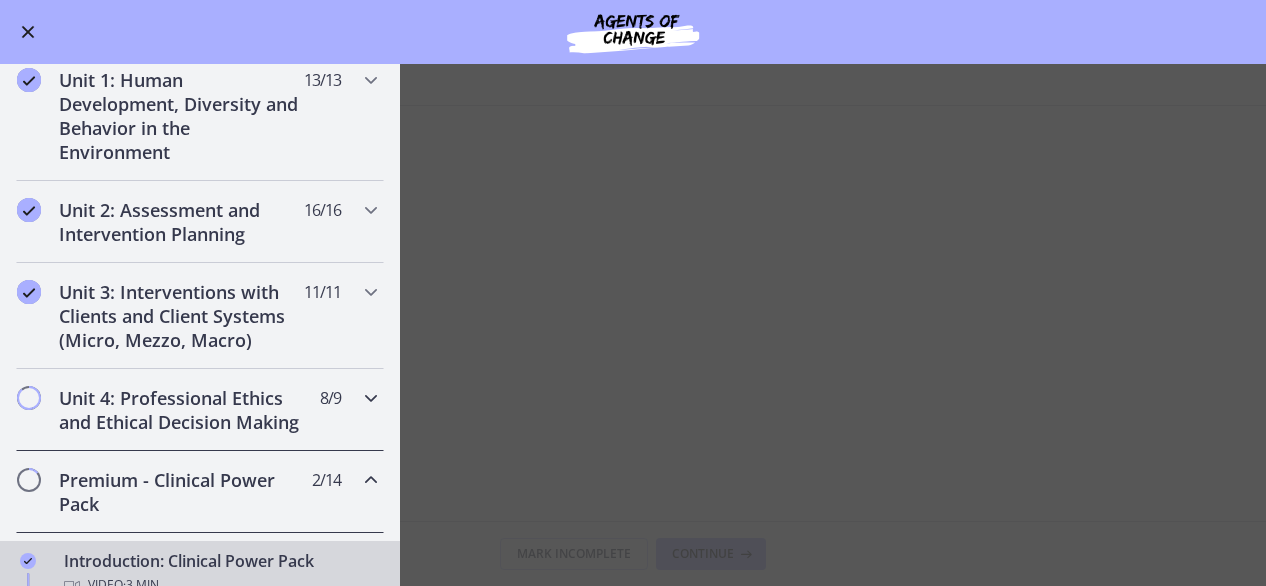 click on "Unit 4: Professional Ethics and Ethical Decision Making" at bounding box center (181, 410) 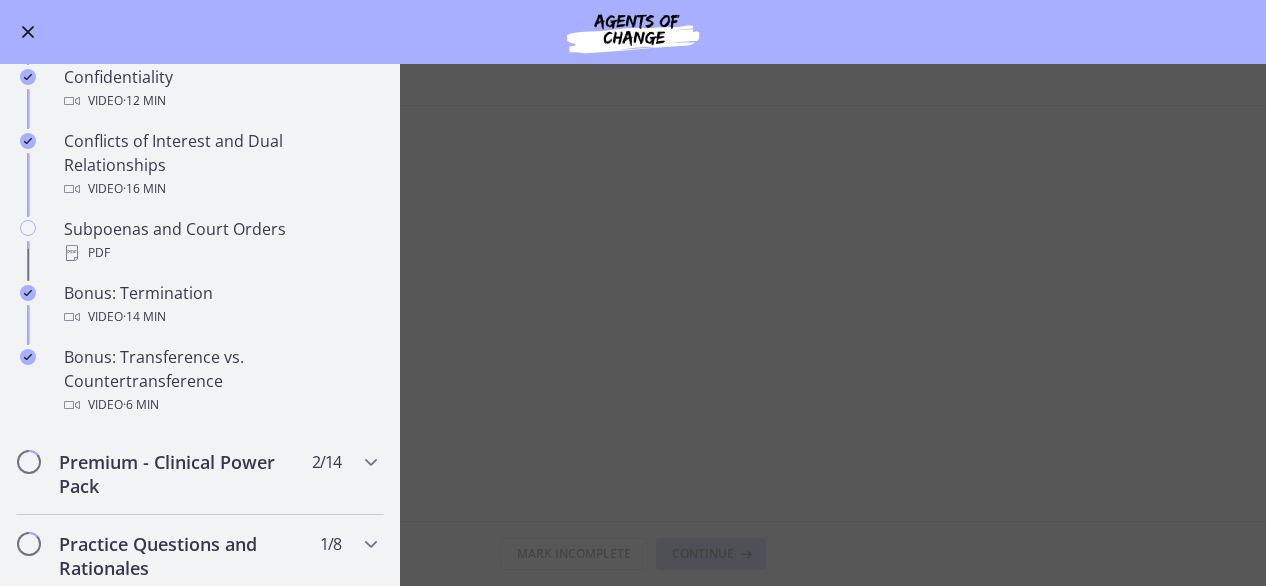 scroll, scrollTop: 1089, scrollLeft: 0, axis: vertical 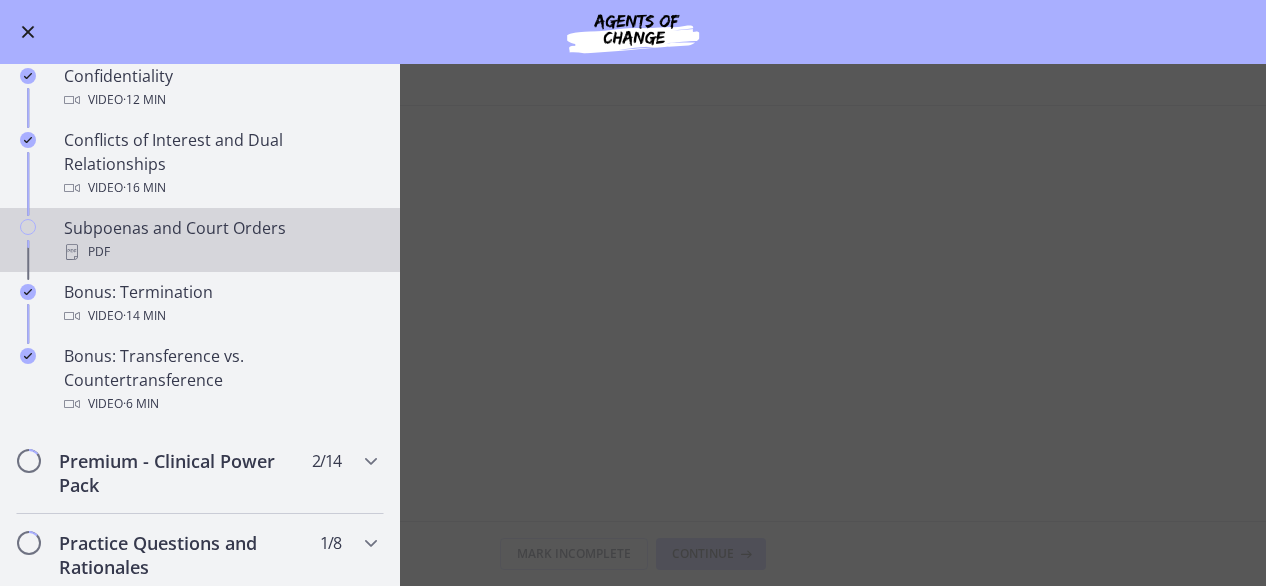 click on "Subpoenas and Court Orders
PDF" at bounding box center [200, 240] 